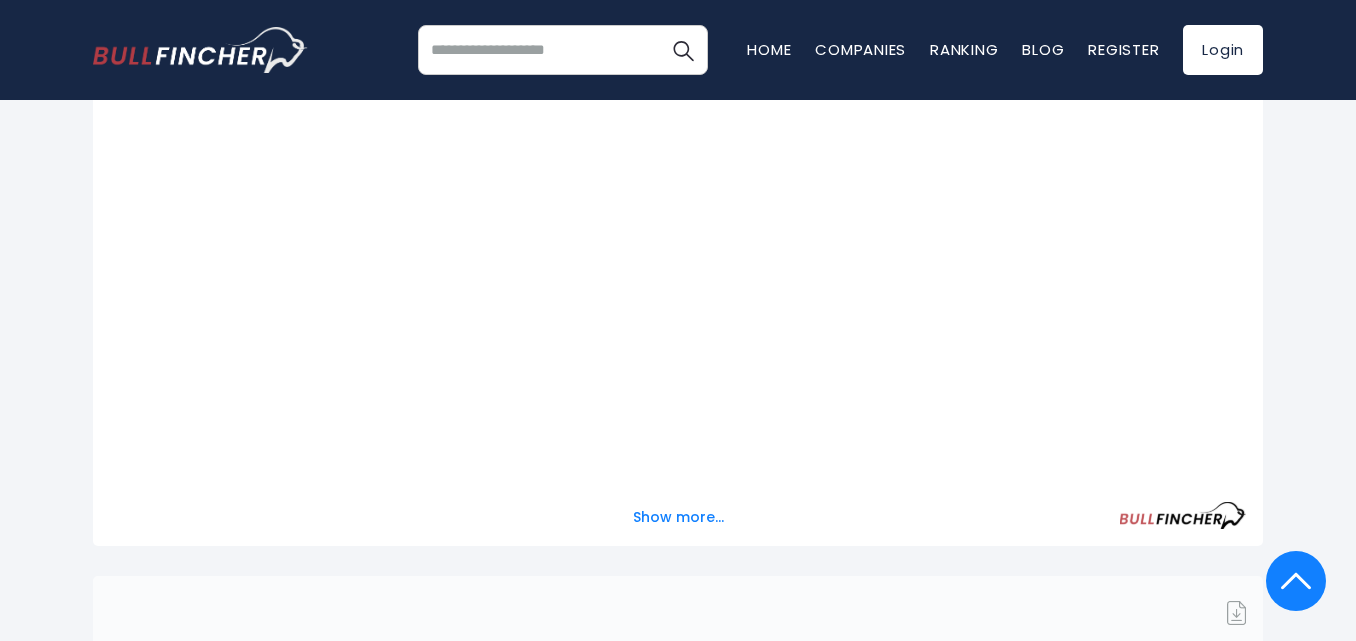 scroll, scrollTop: 353, scrollLeft: 0, axis: vertical 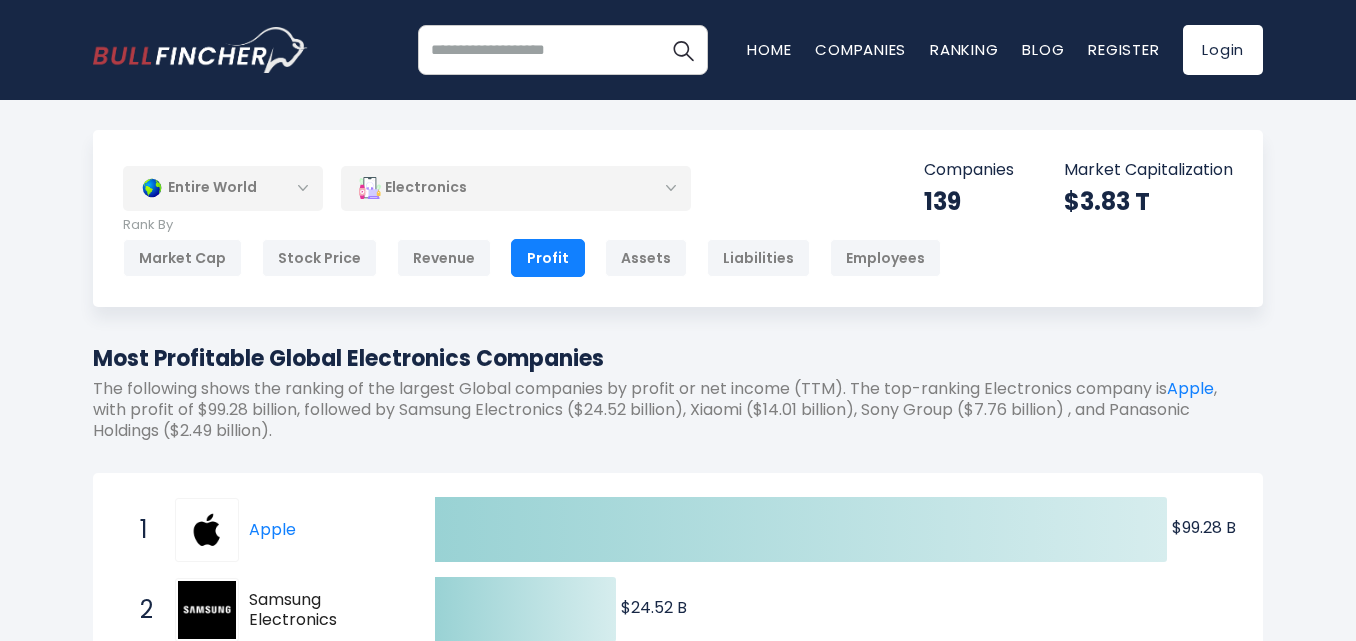 click on "Electronics" at bounding box center [516, 188] 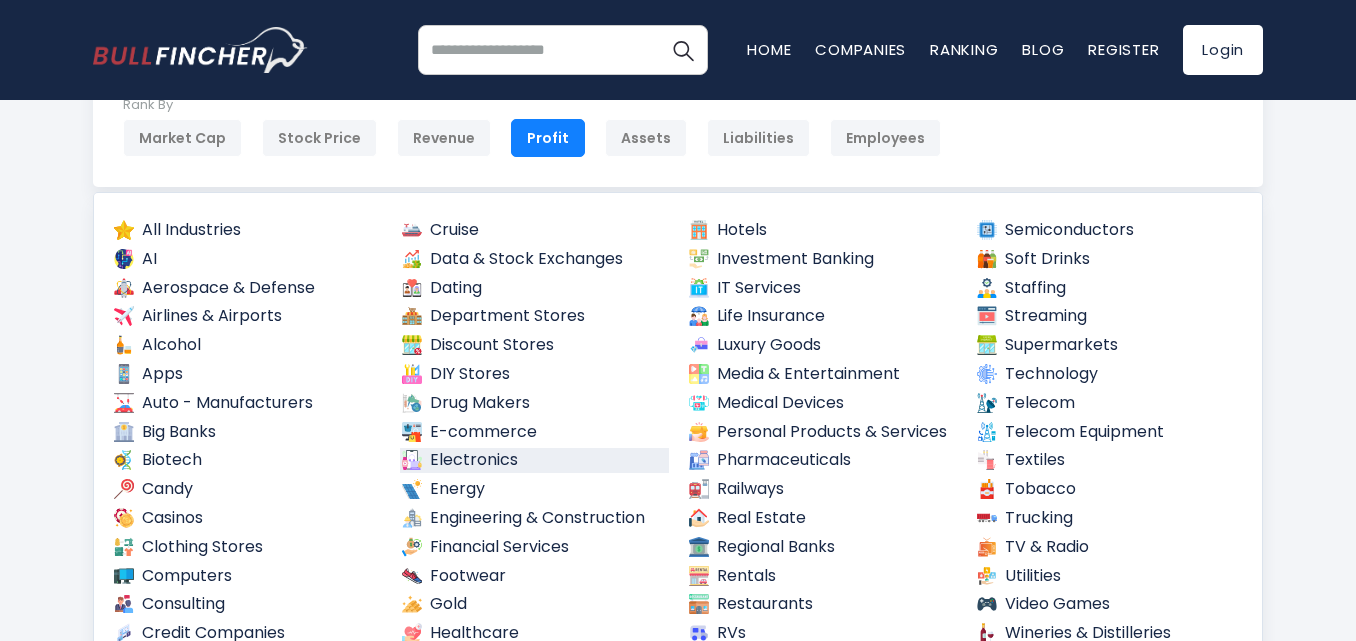 scroll, scrollTop: 160, scrollLeft: 0, axis: vertical 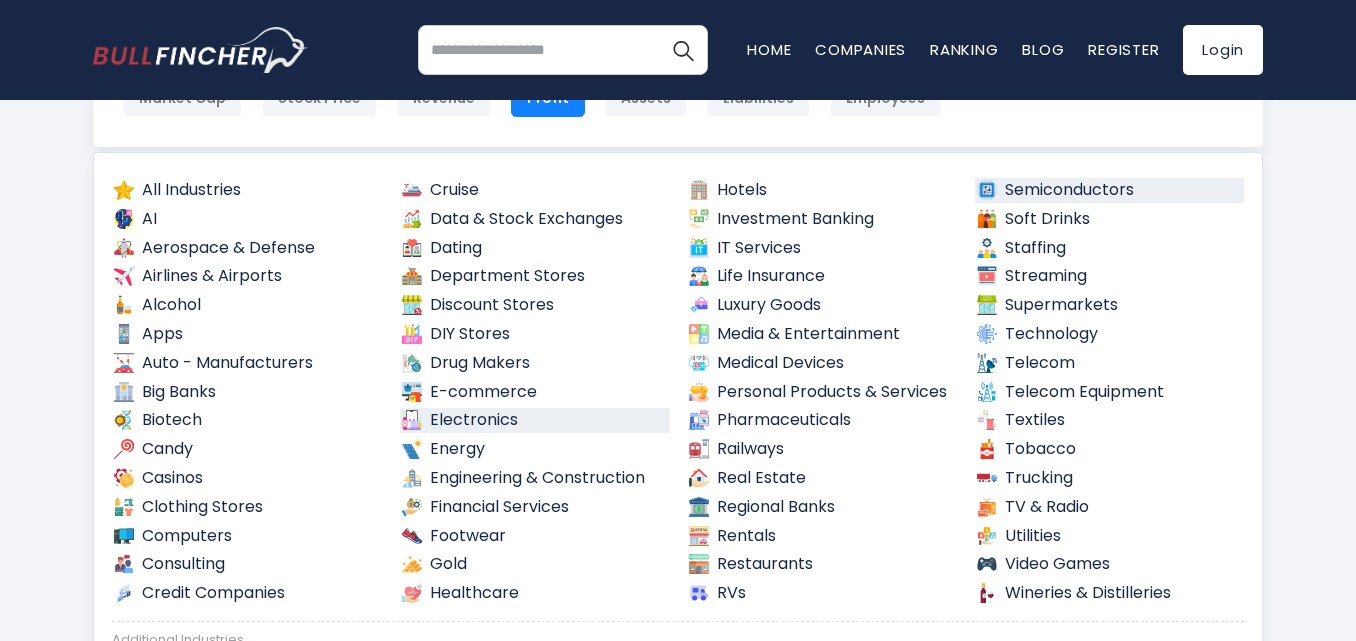 click on "Semiconductors" at bounding box center [1110, 190] 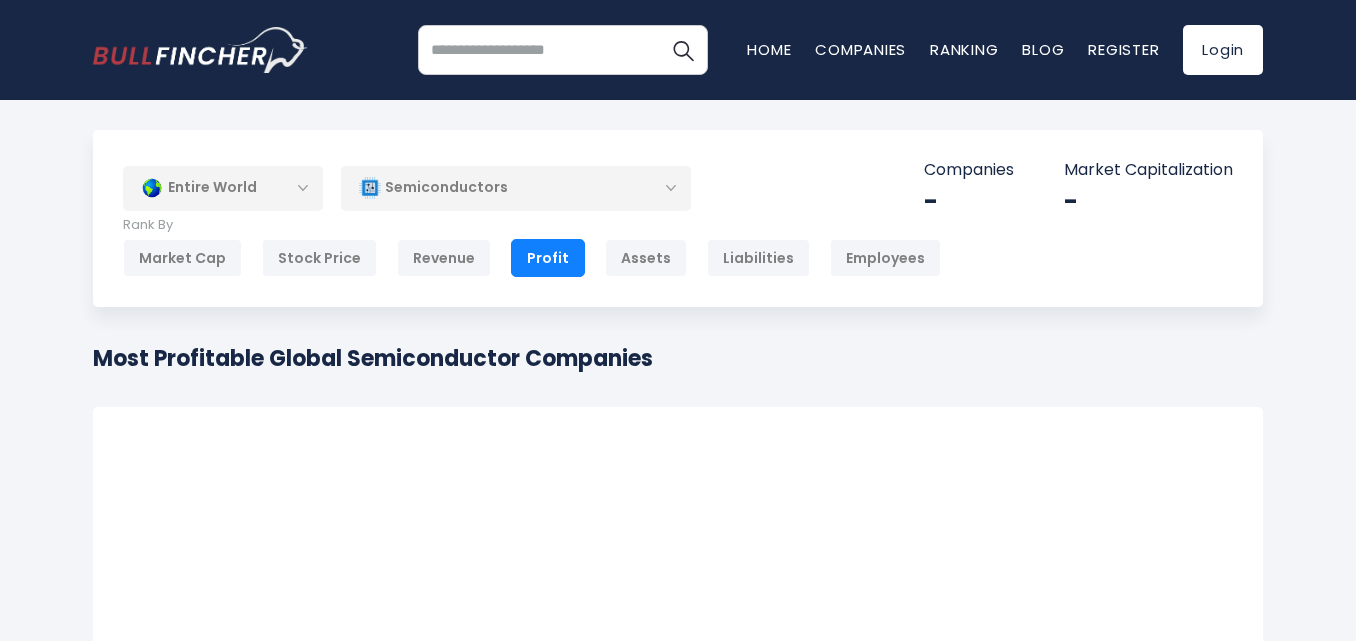 scroll, scrollTop: 0, scrollLeft: 0, axis: both 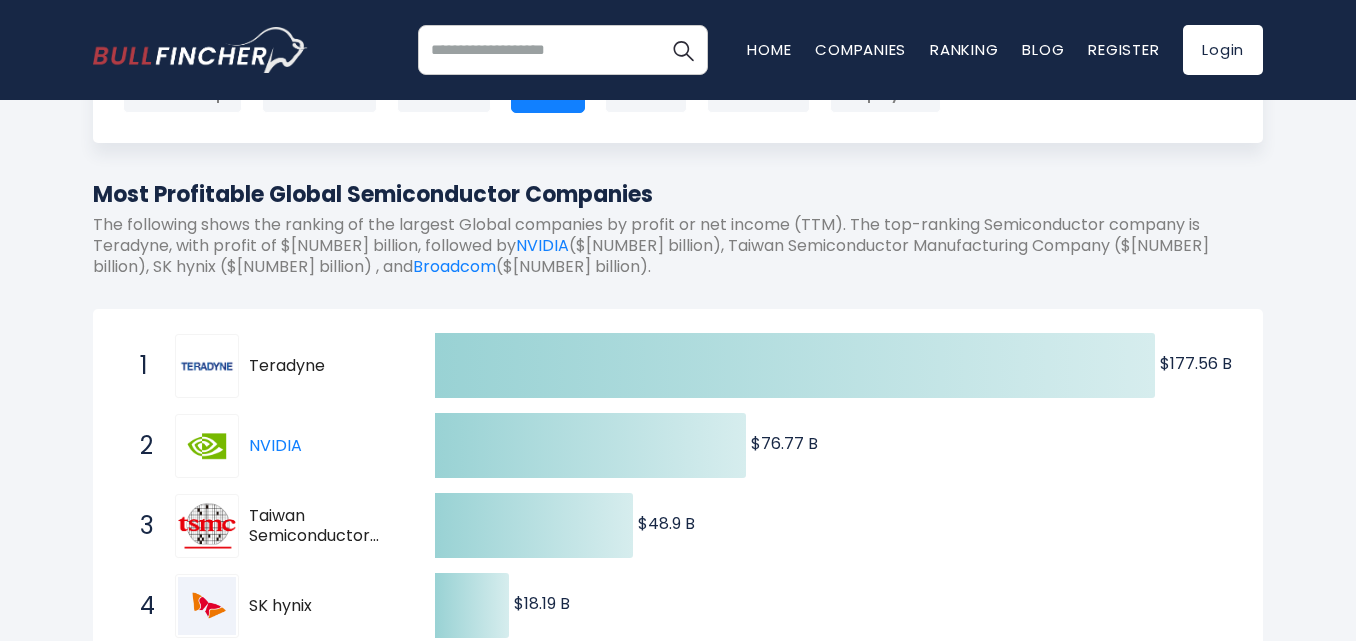 click on "Teradyne" at bounding box center (324, 366) 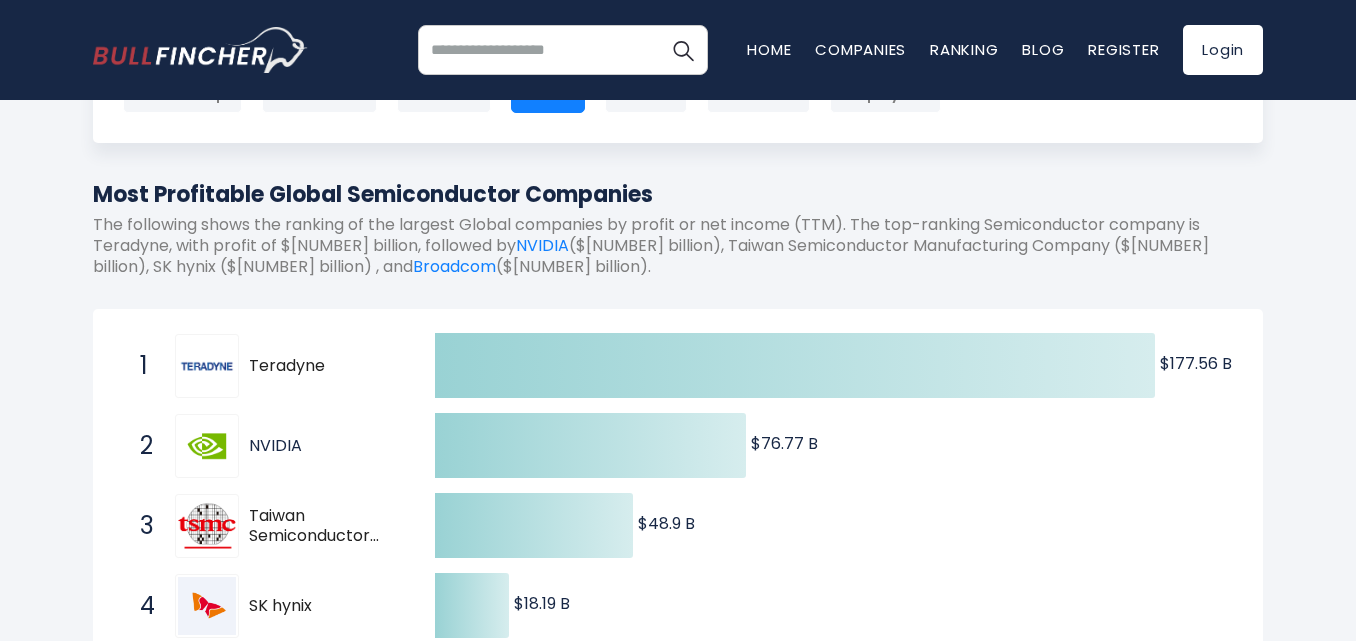 click on "NVIDIA" at bounding box center (275, 445) 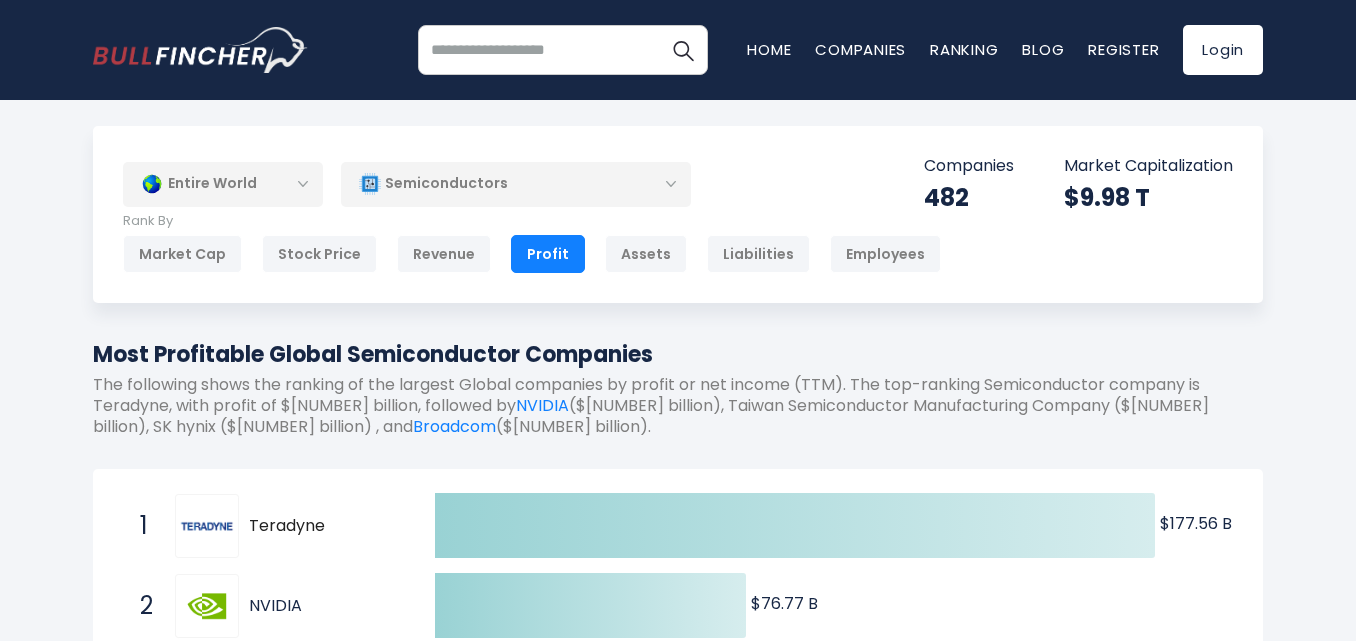 scroll, scrollTop: 0, scrollLeft: 0, axis: both 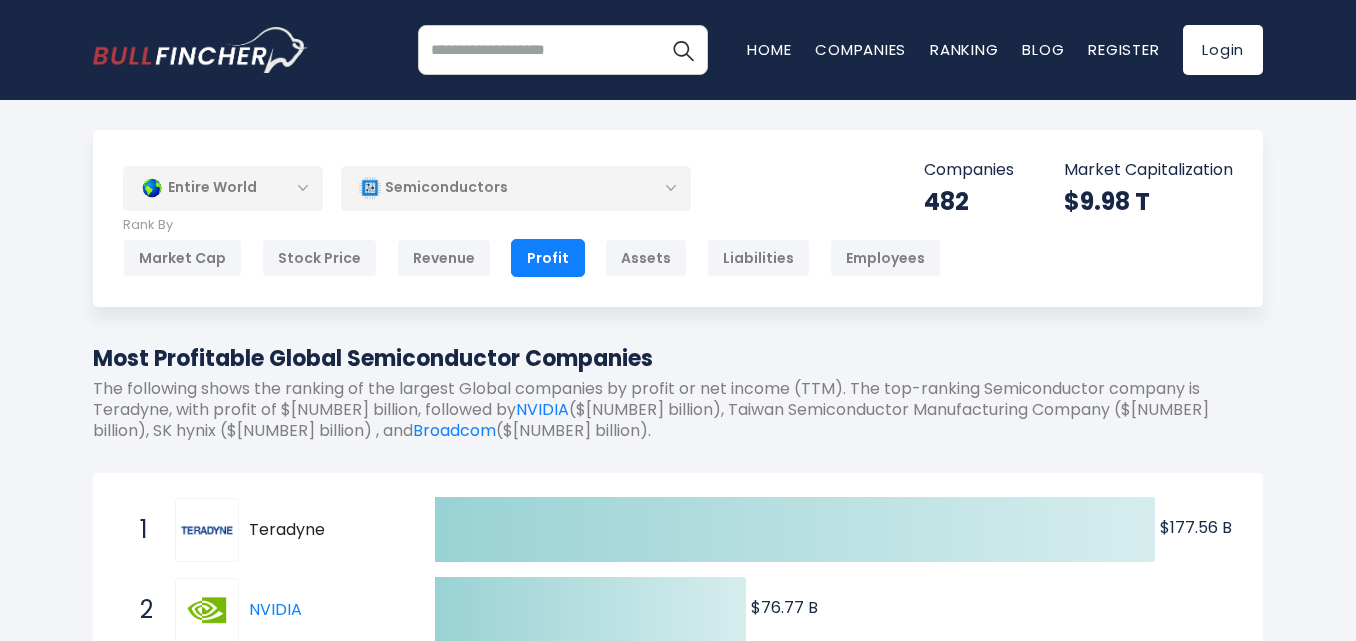 click on "Semiconductors" at bounding box center [516, 188] 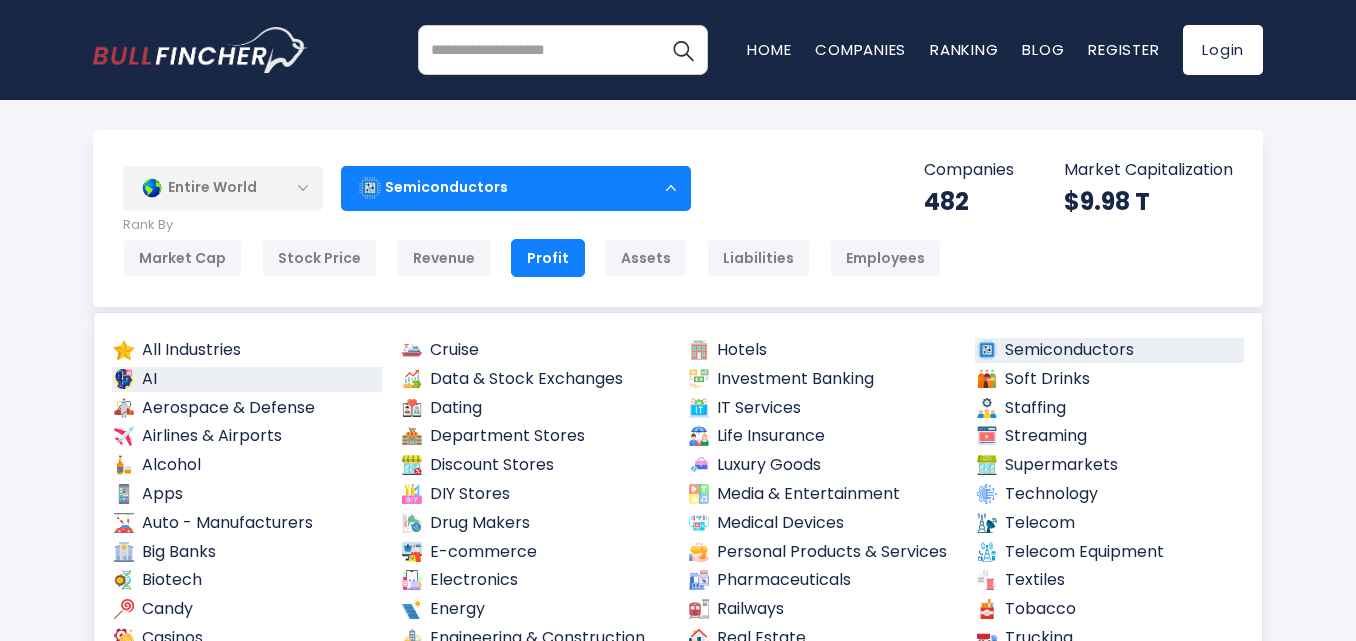 click on "AI" at bounding box center [247, 379] 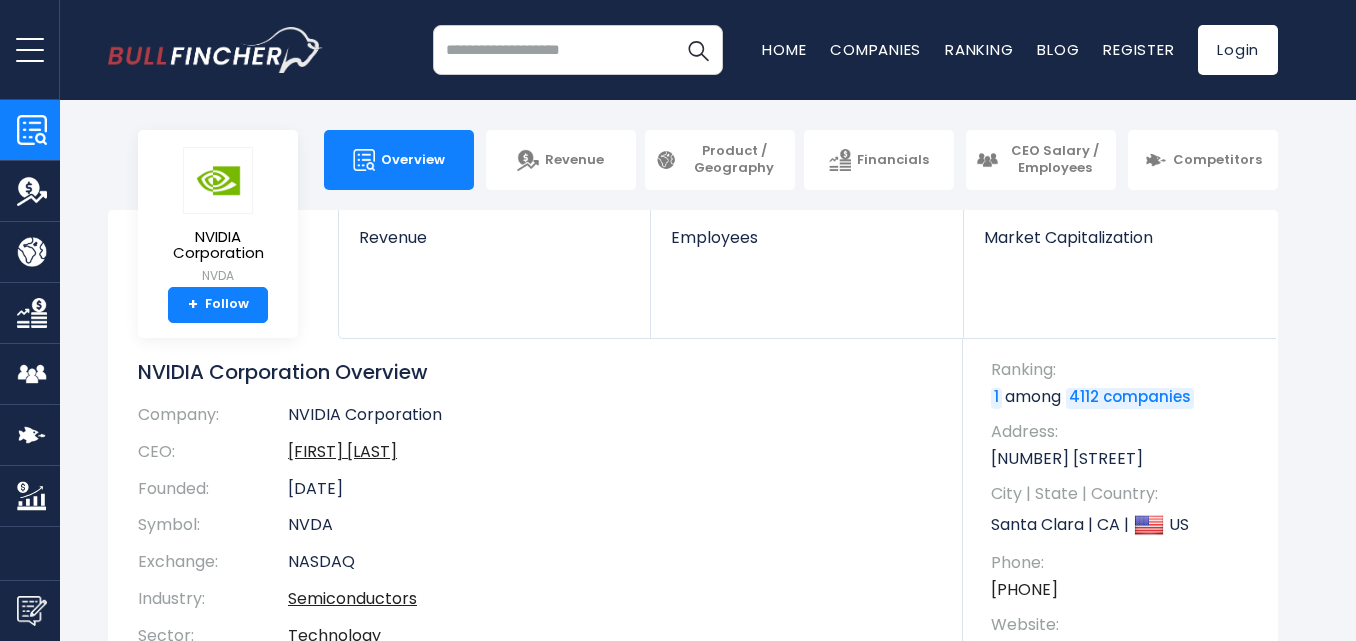 scroll, scrollTop: 0, scrollLeft: 0, axis: both 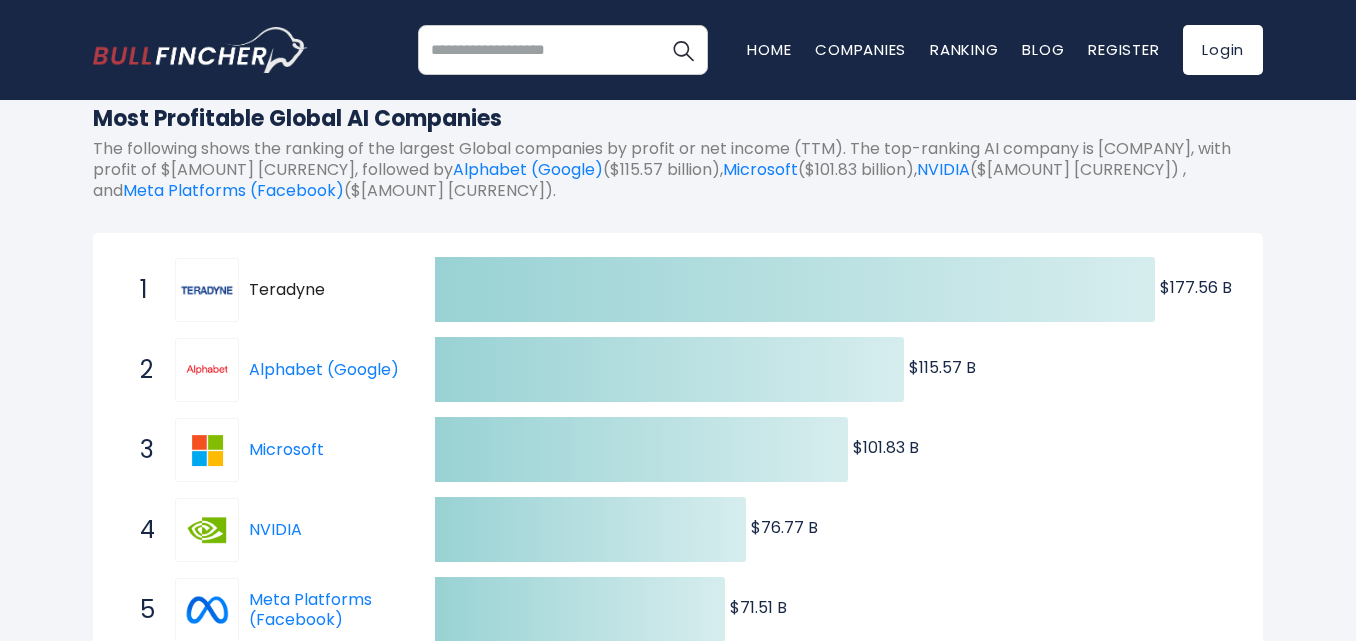 click on "Teradyne" at bounding box center [324, 290] 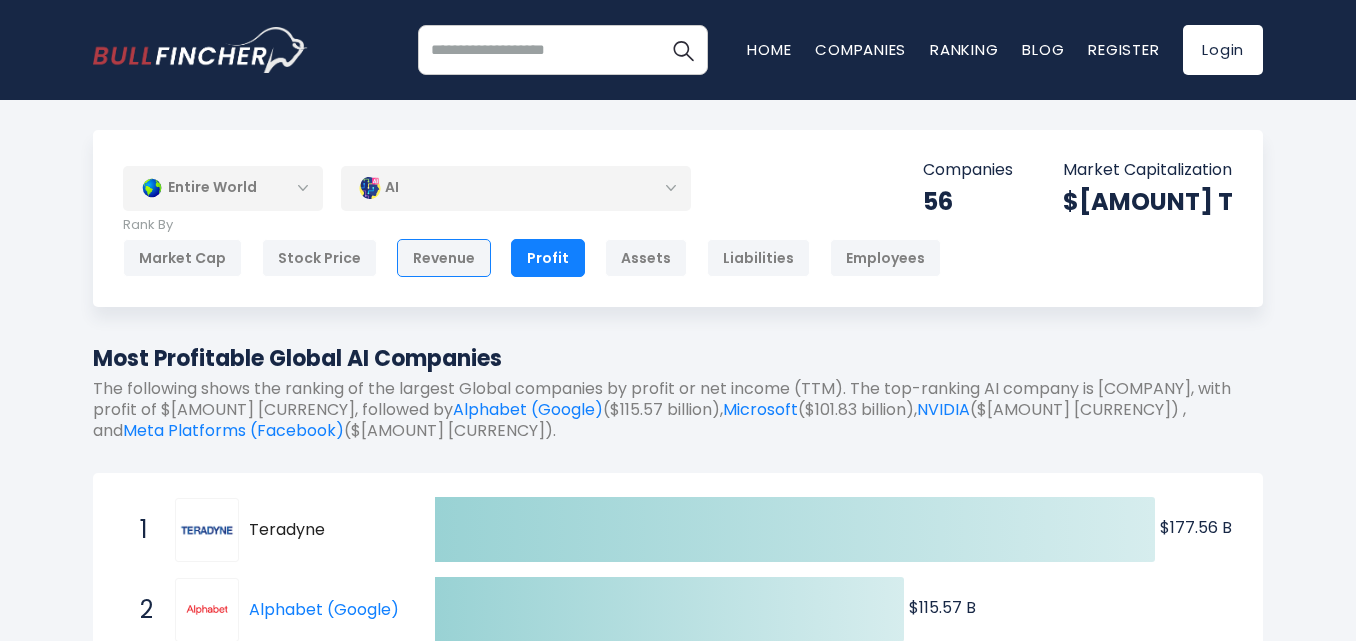 click on "Revenue" at bounding box center (444, 258) 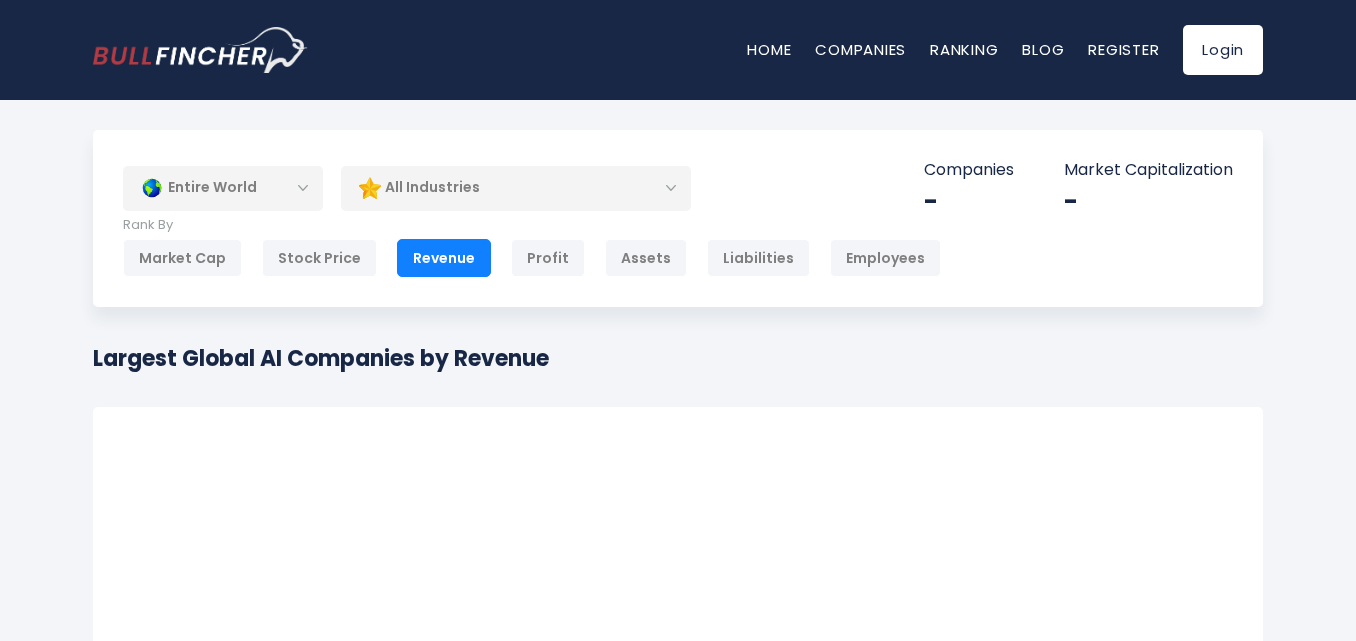 scroll, scrollTop: 0, scrollLeft: 0, axis: both 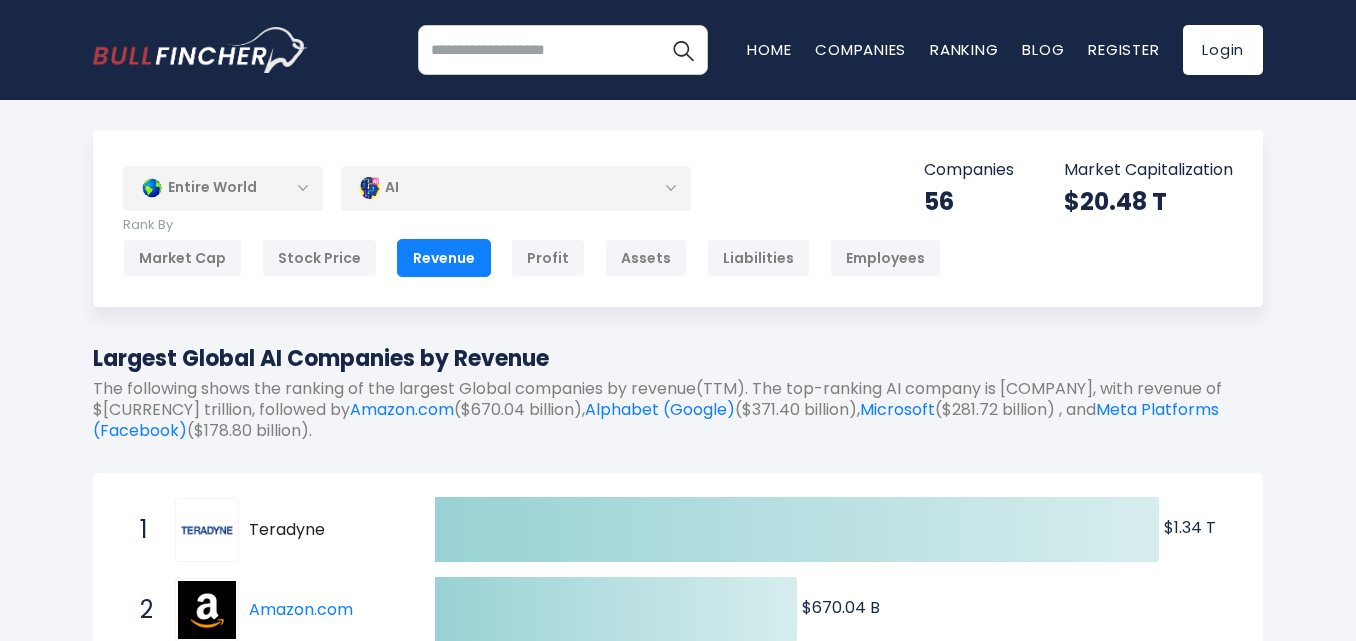 click on "AI" at bounding box center [516, 188] 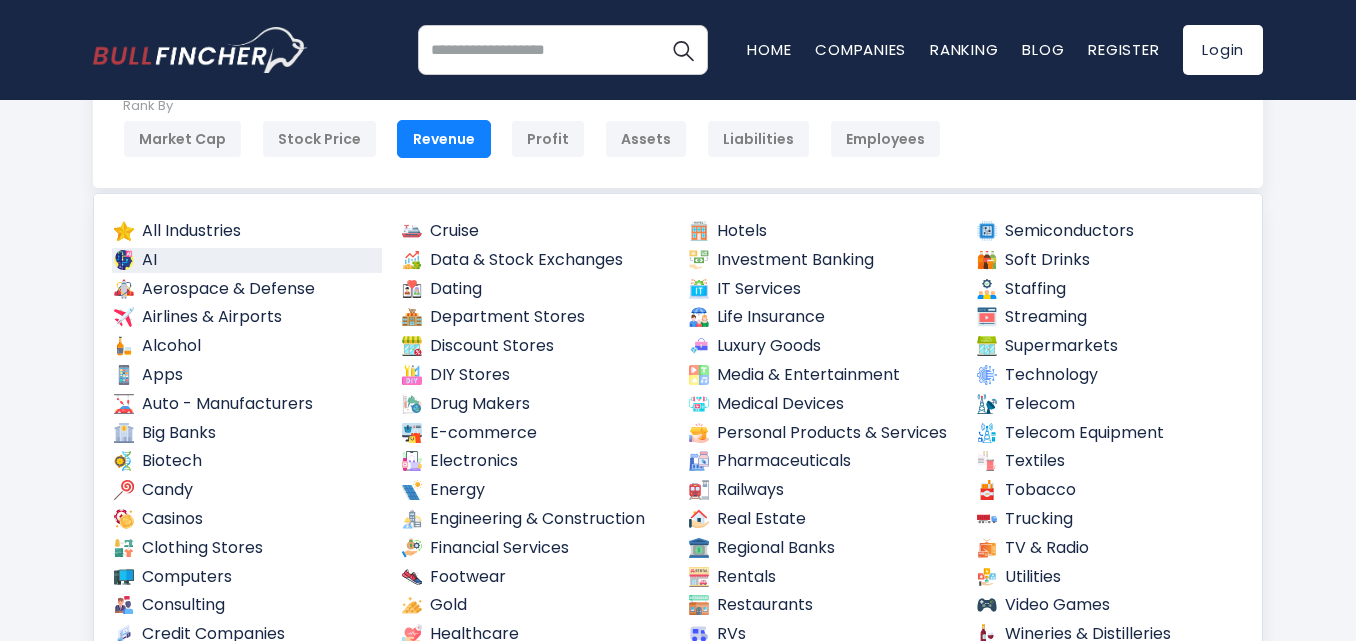 scroll, scrollTop: 120, scrollLeft: 0, axis: vertical 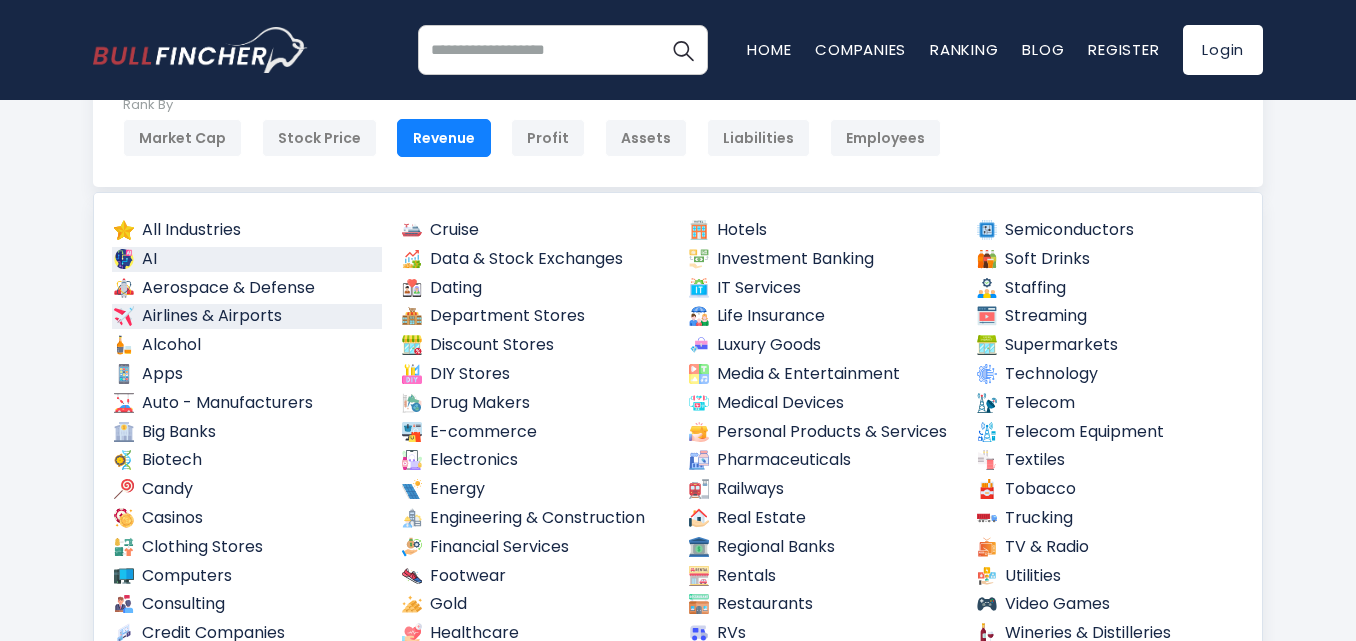 click on "Airlines & Airports" at bounding box center [247, 316] 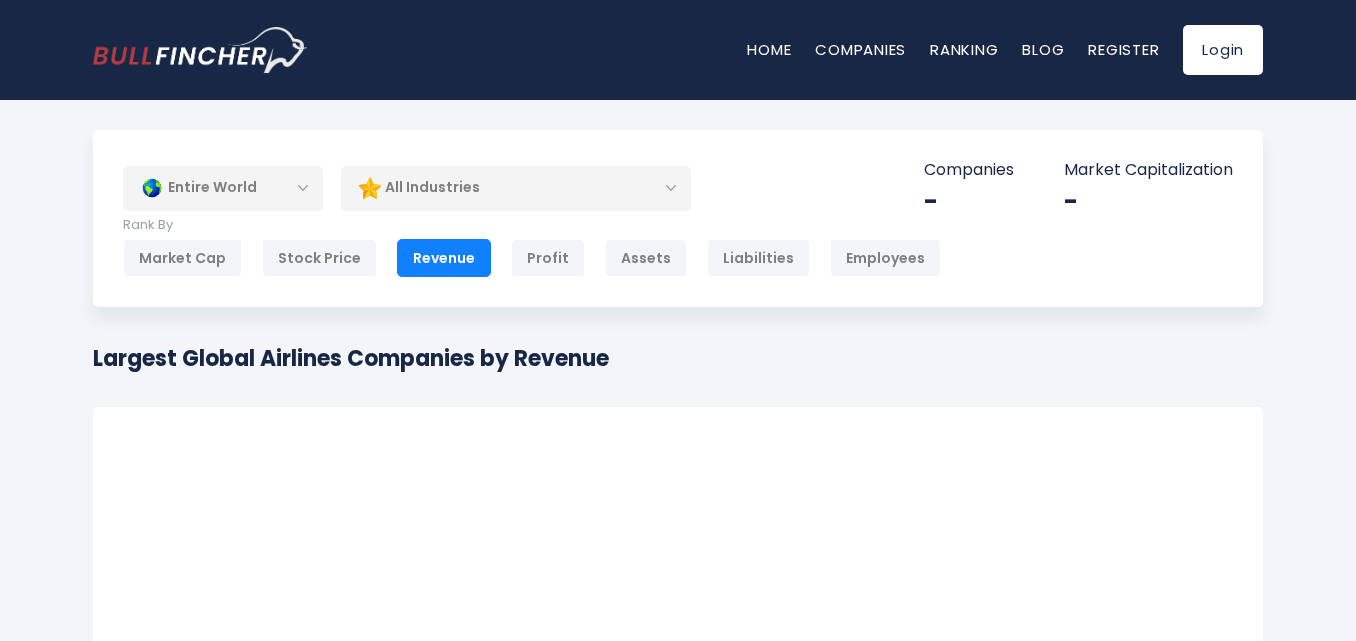 scroll, scrollTop: 0, scrollLeft: 0, axis: both 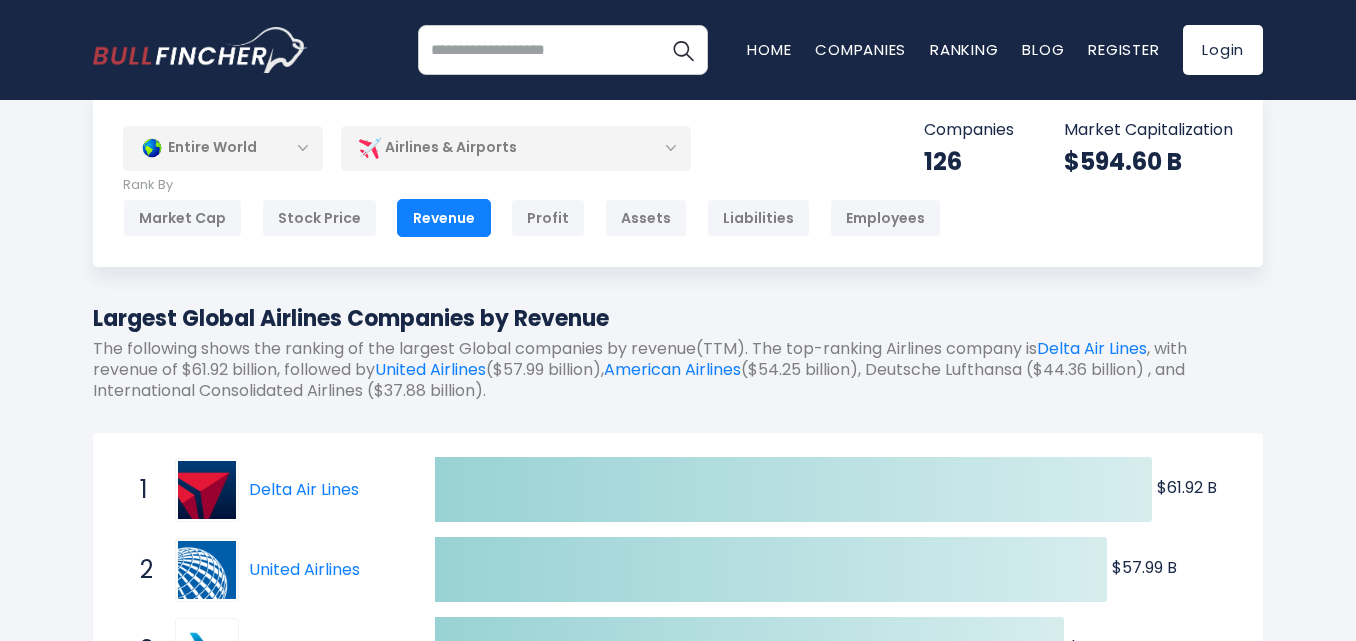 click on "Airlines & Airports" at bounding box center (516, 148) 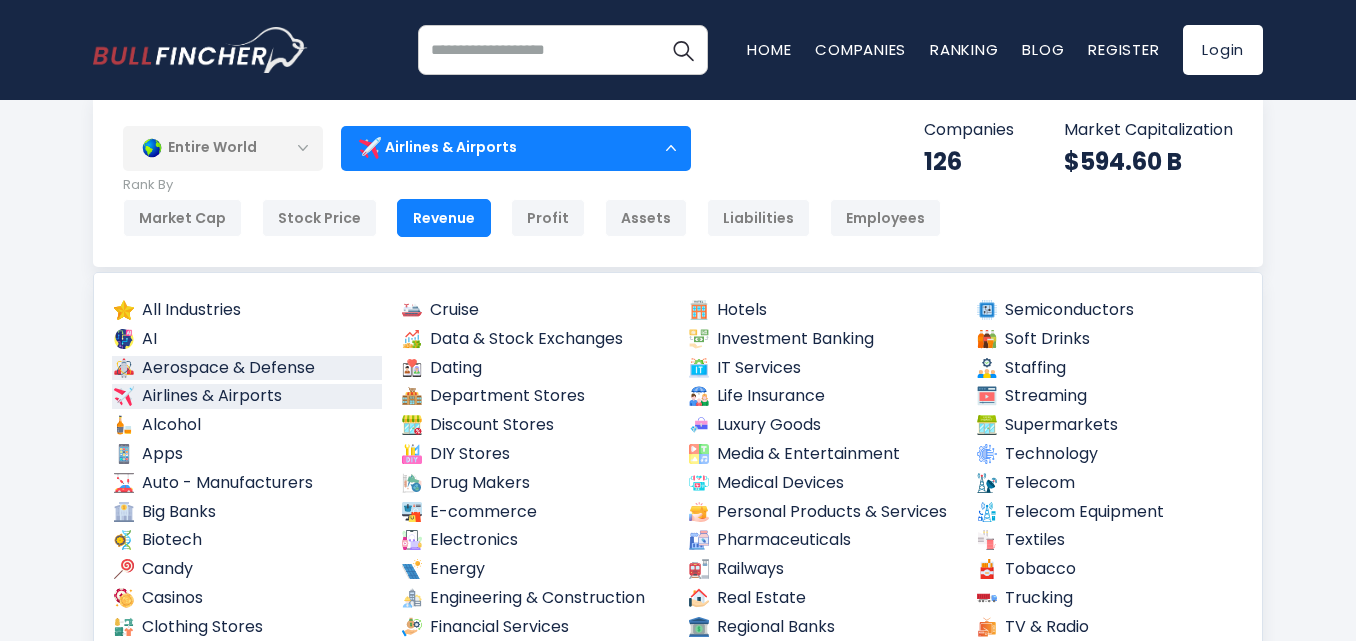 click on "Aerospace & Defense" at bounding box center [247, 368] 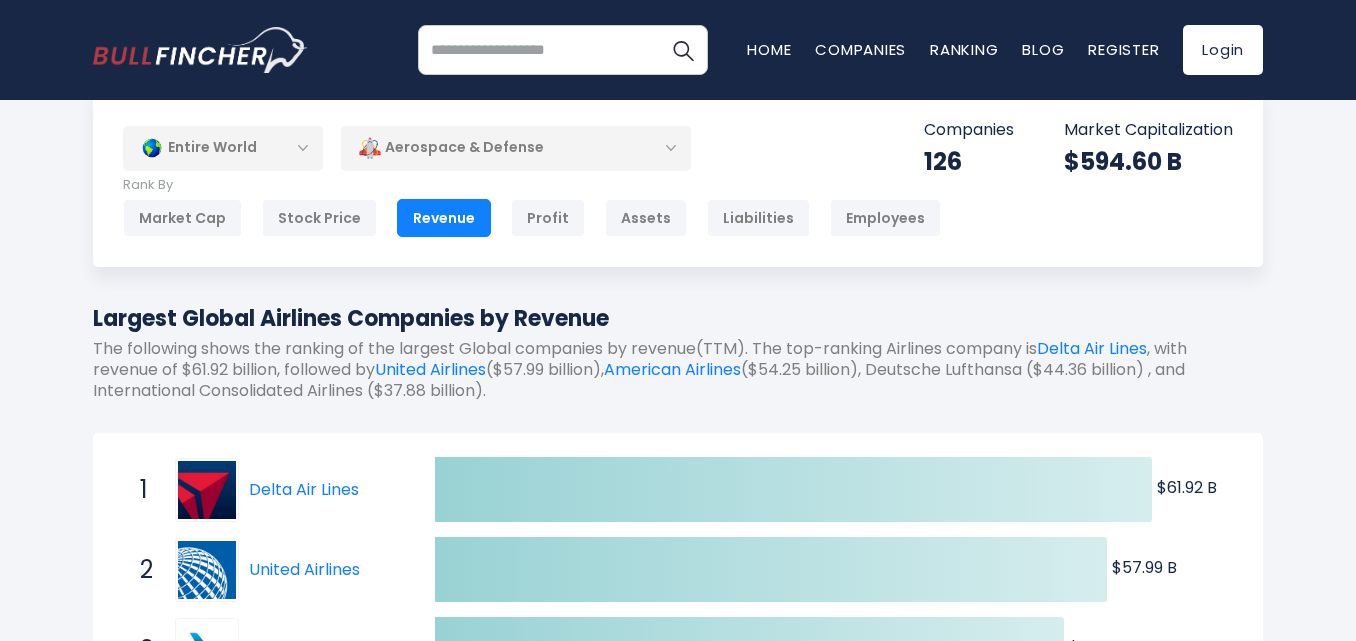 click on "Aerospace & Defense" at bounding box center [516, 148] 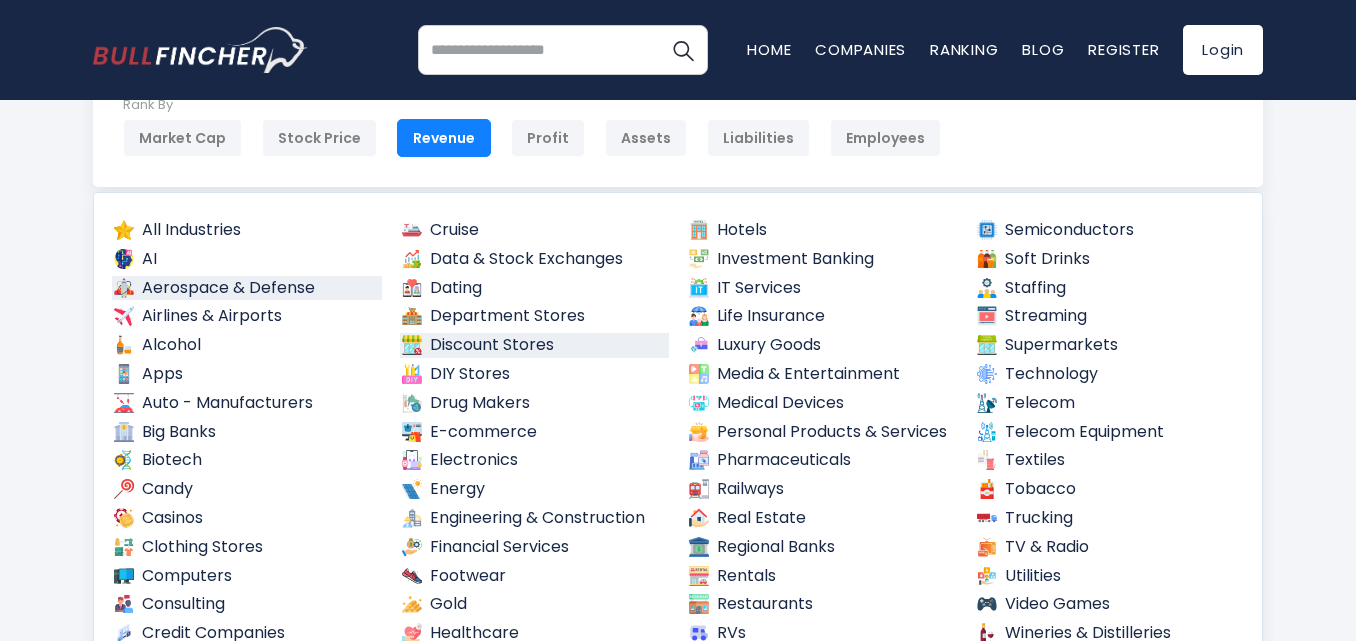 scroll, scrollTop: 160, scrollLeft: 0, axis: vertical 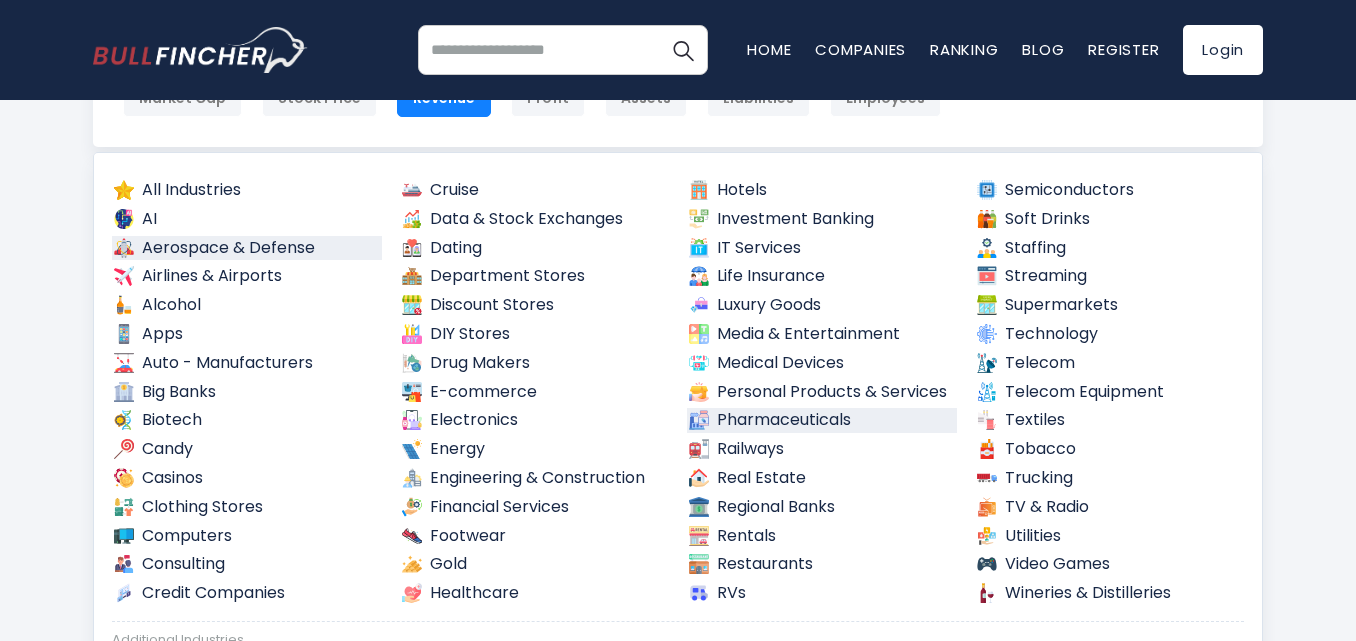 click on "Pharmaceuticals" at bounding box center [822, 420] 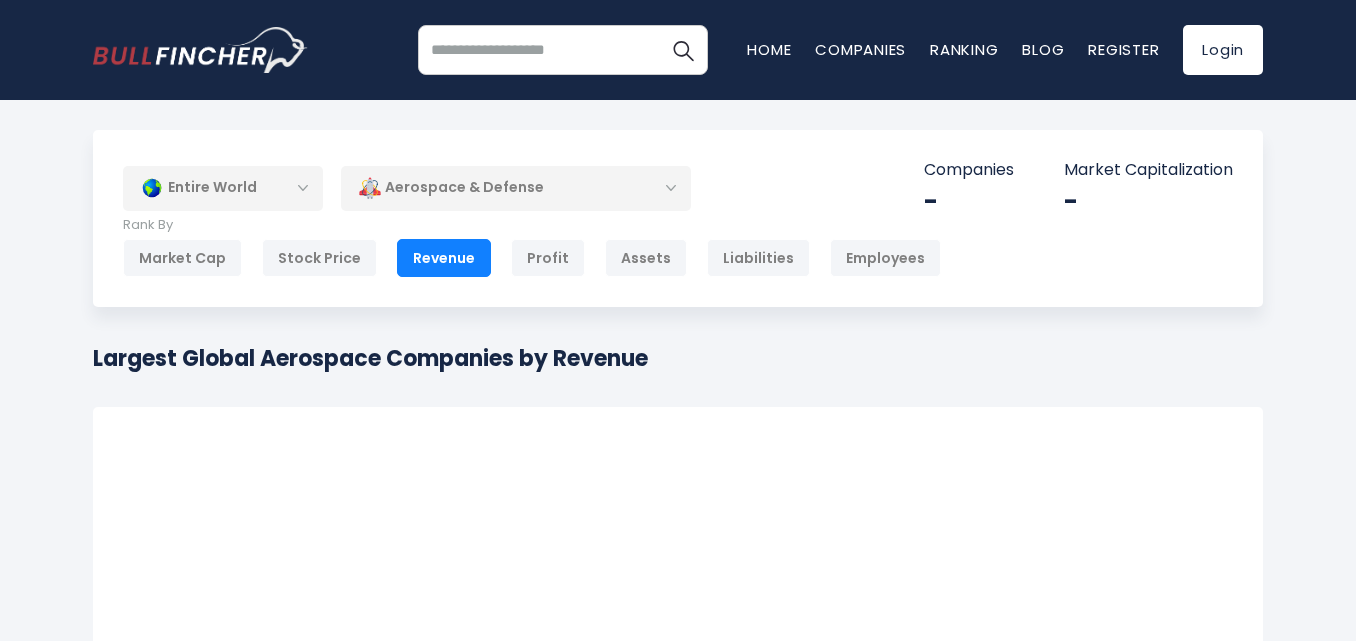 scroll, scrollTop: 0, scrollLeft: 0, axis: both 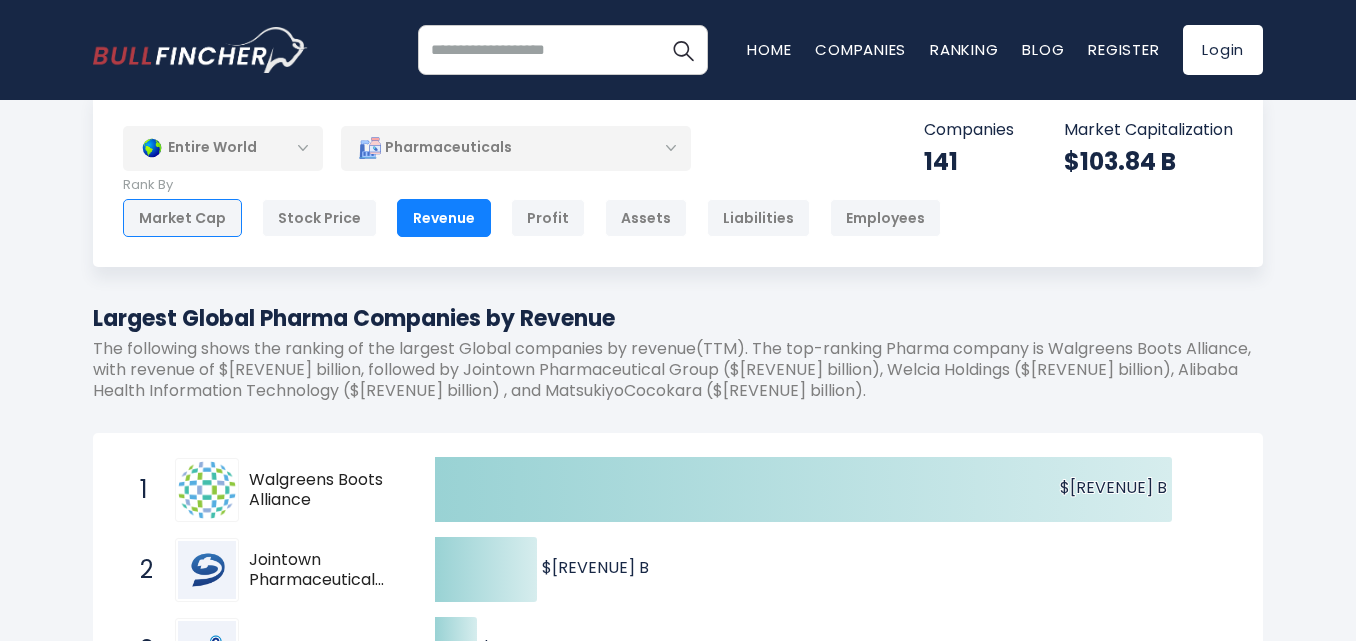 click on "Market Cap" at bounding box center [182, 218] 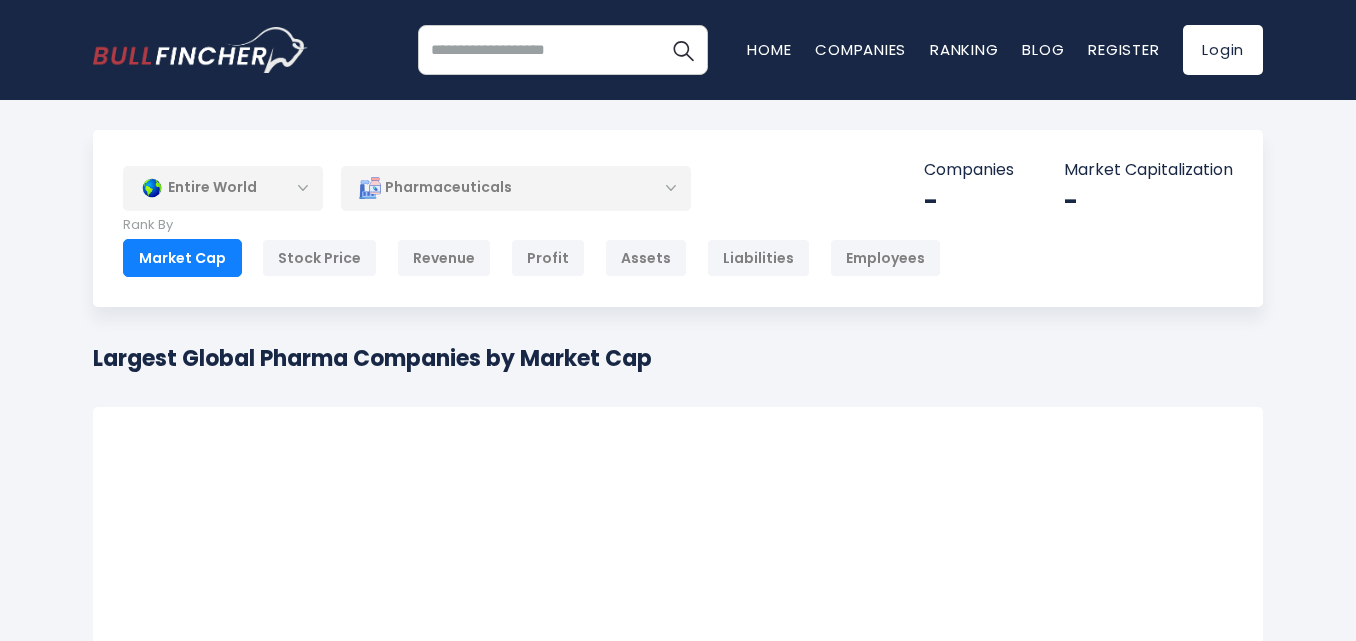 scroll, scrollTop: 0, scrollLeft: 0, axis: both 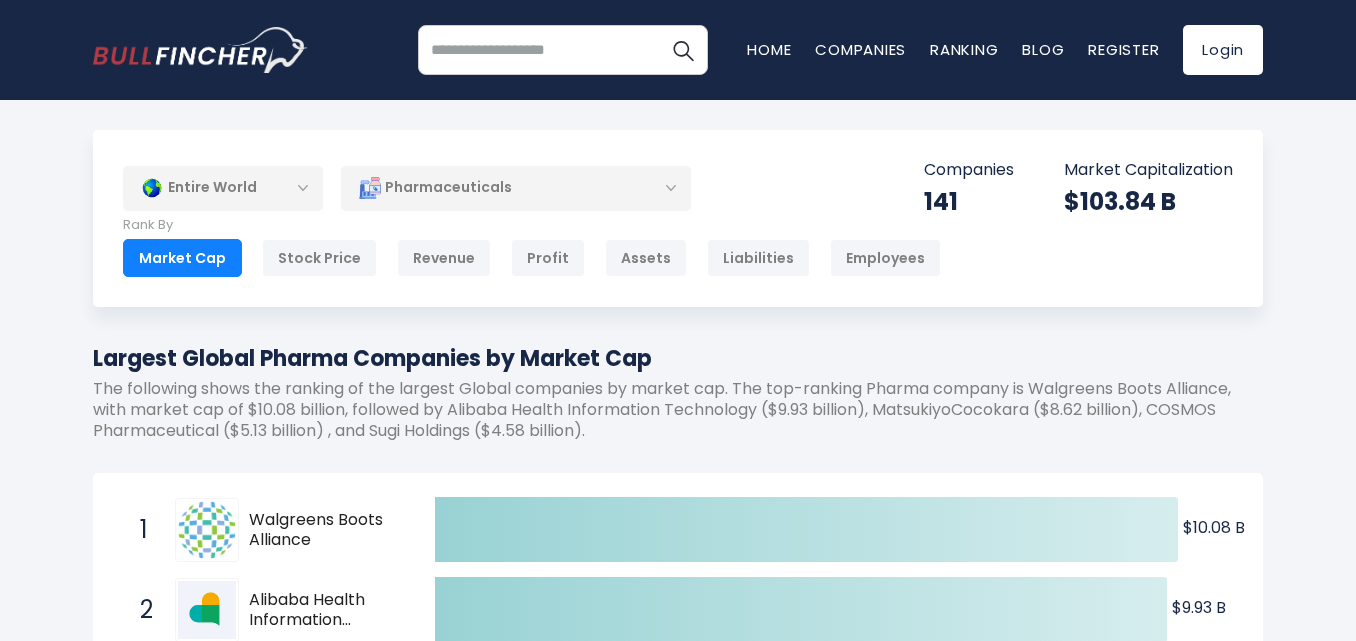 click on "Pharmaceuticals" at bounding box center (516, 188) 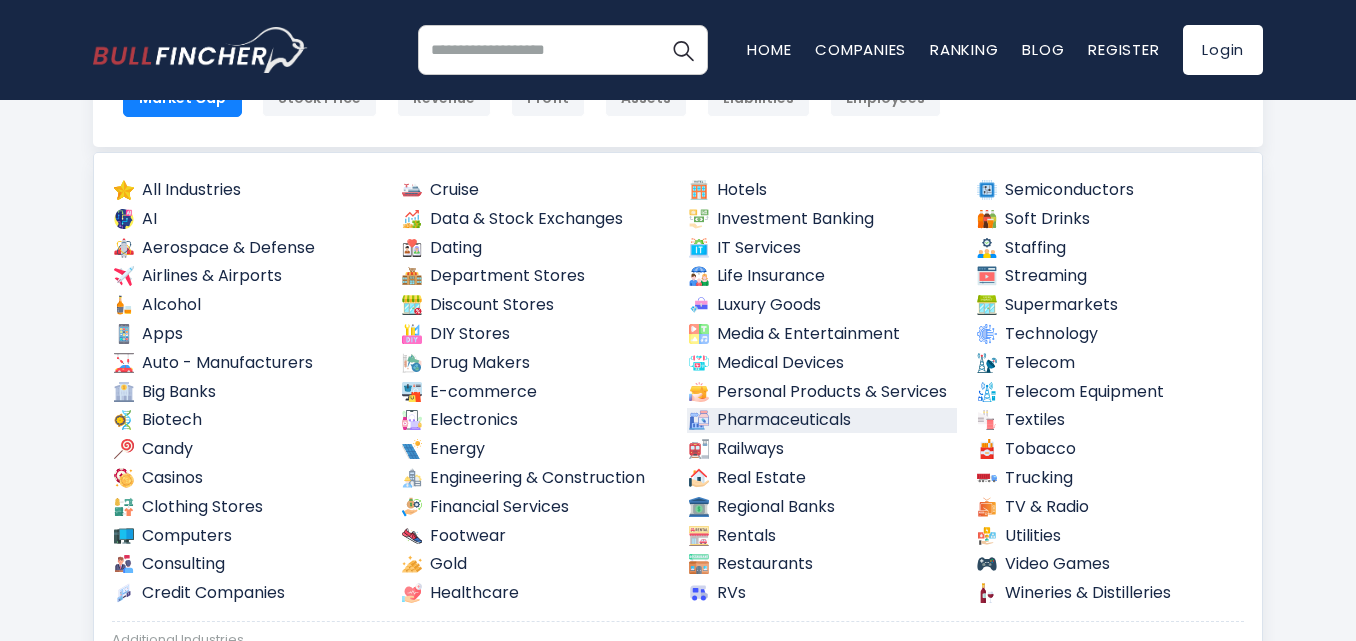scroll, scrollTop: 200, scrollLeft: 0, axis: vertical 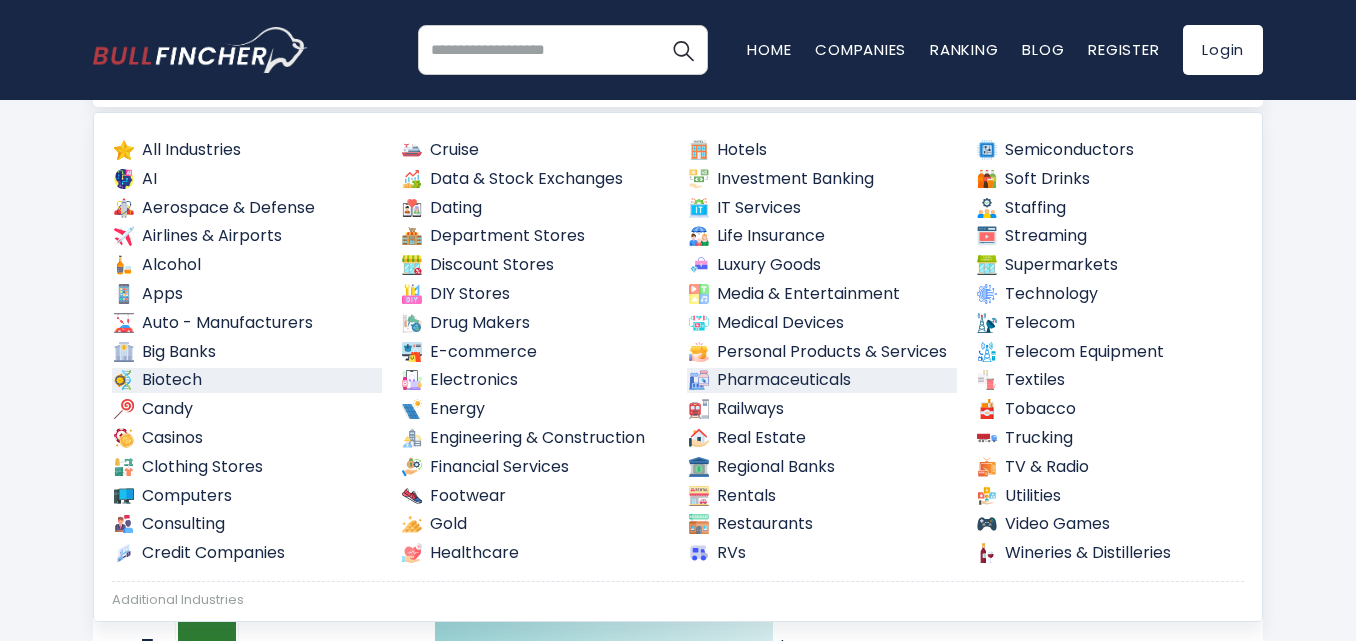 click on "Biotech" at bounding box center (247, 380) 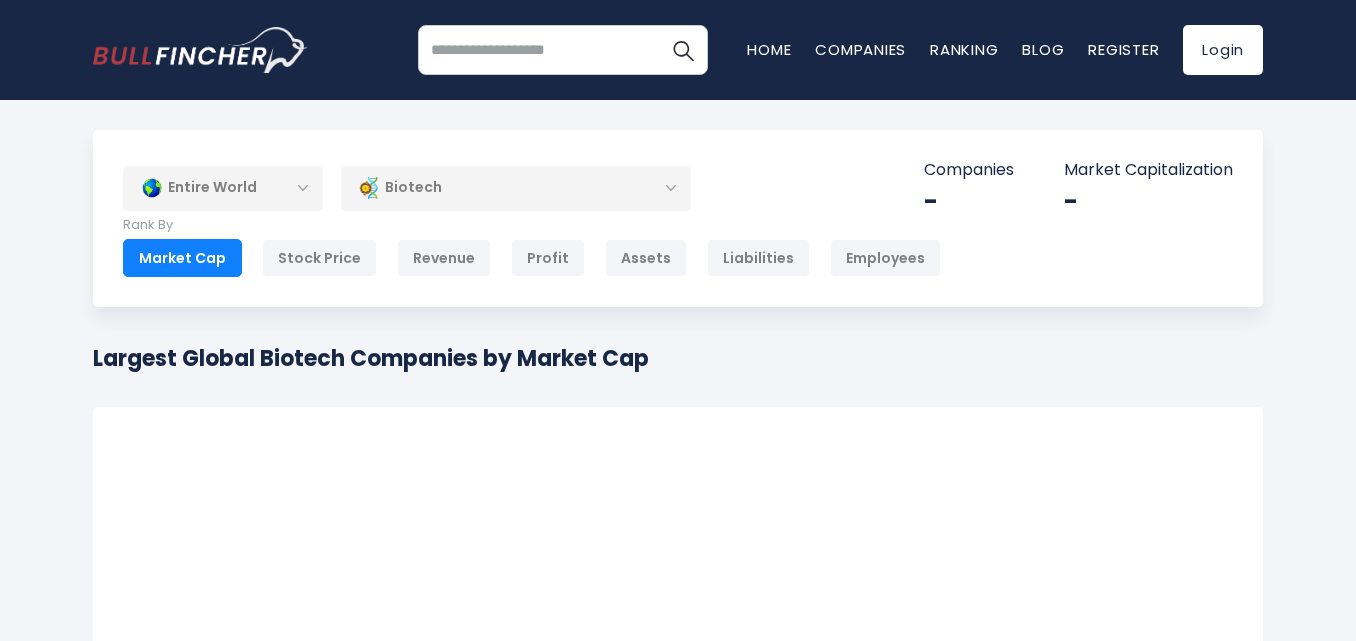 scroll, scrollTop: 0, scrollLeft: 0, axis: both 